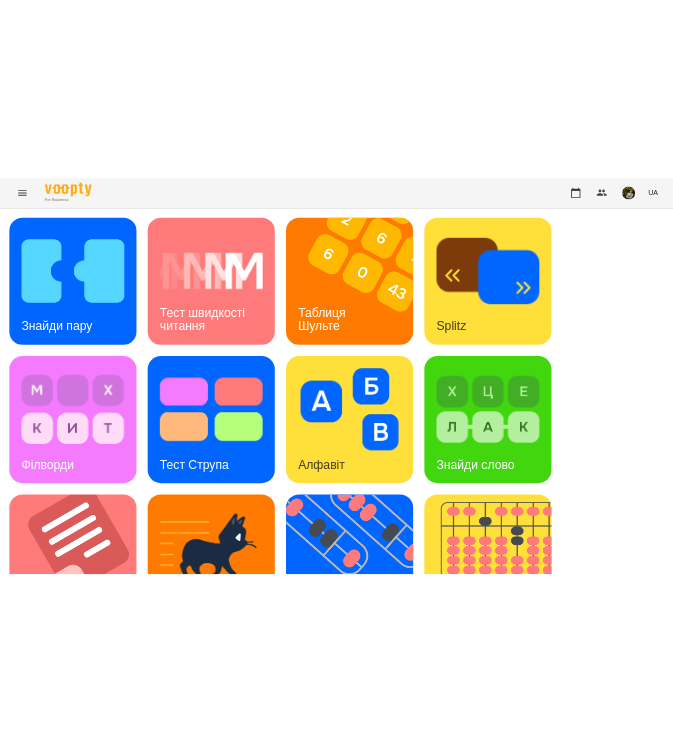 scroll, scrollTop: 0, scrollLeft: 0, axis: both 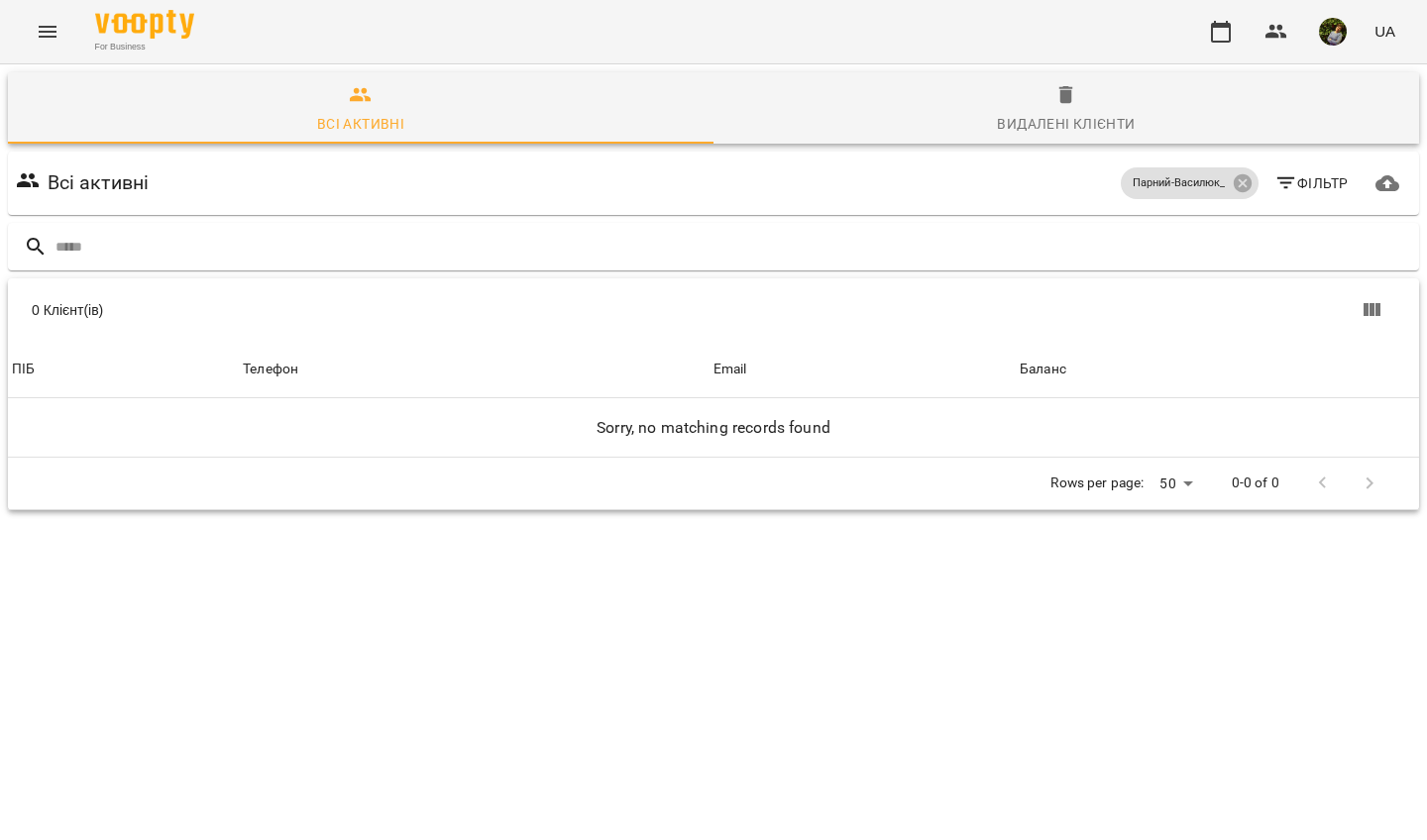 click 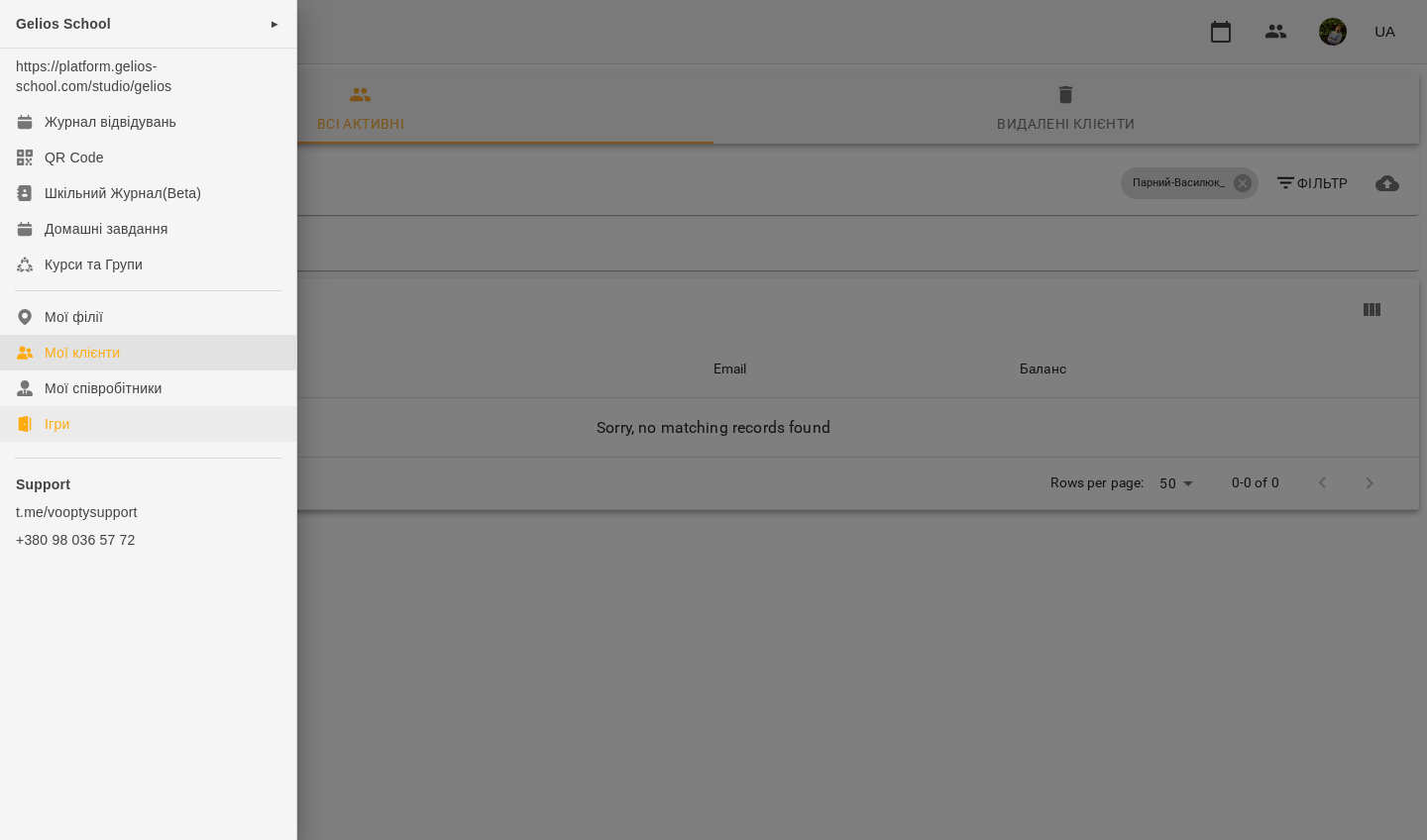 click on "Ігри" 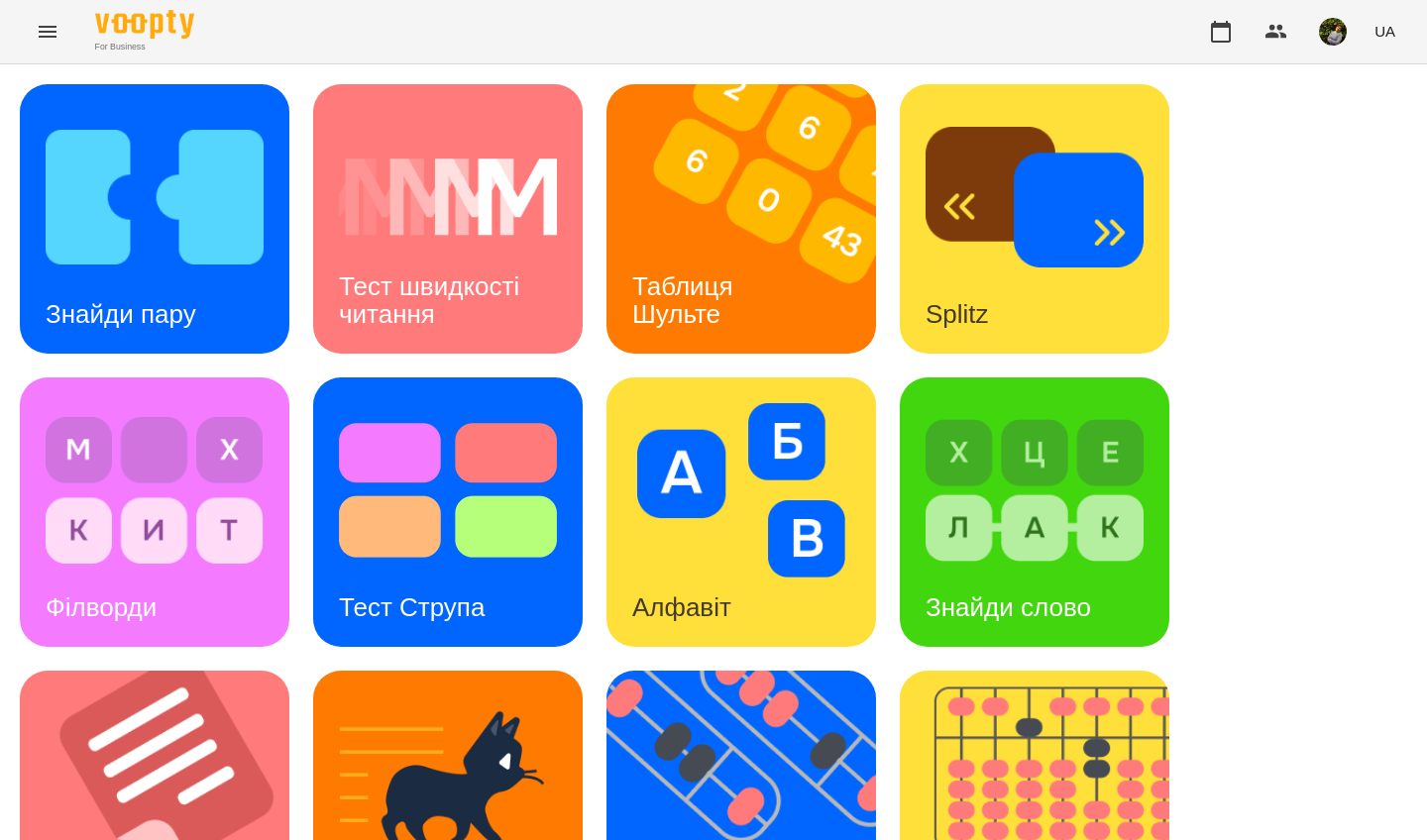 click on "Таблиця
Шульте" at bounding box center (686, 299) 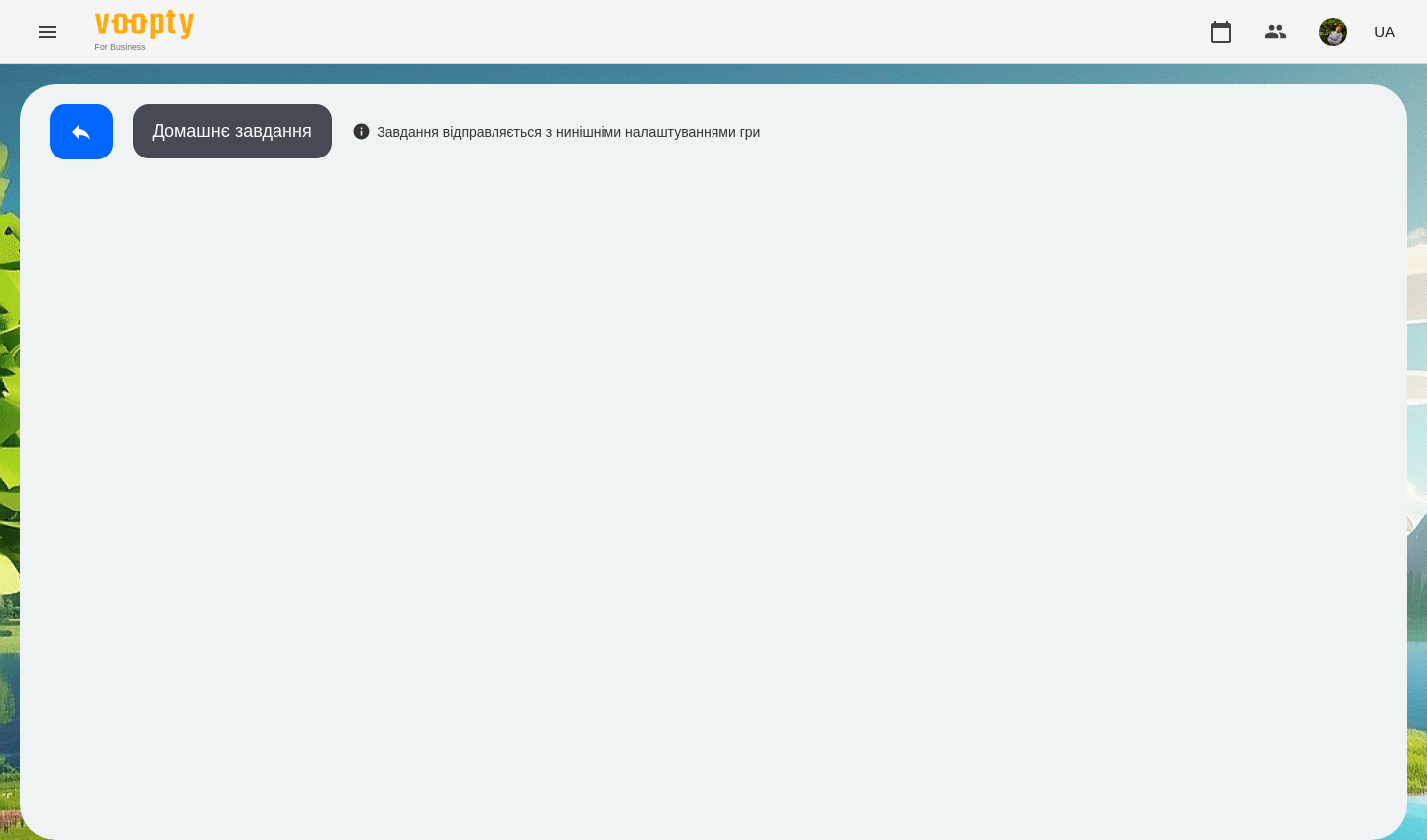 click 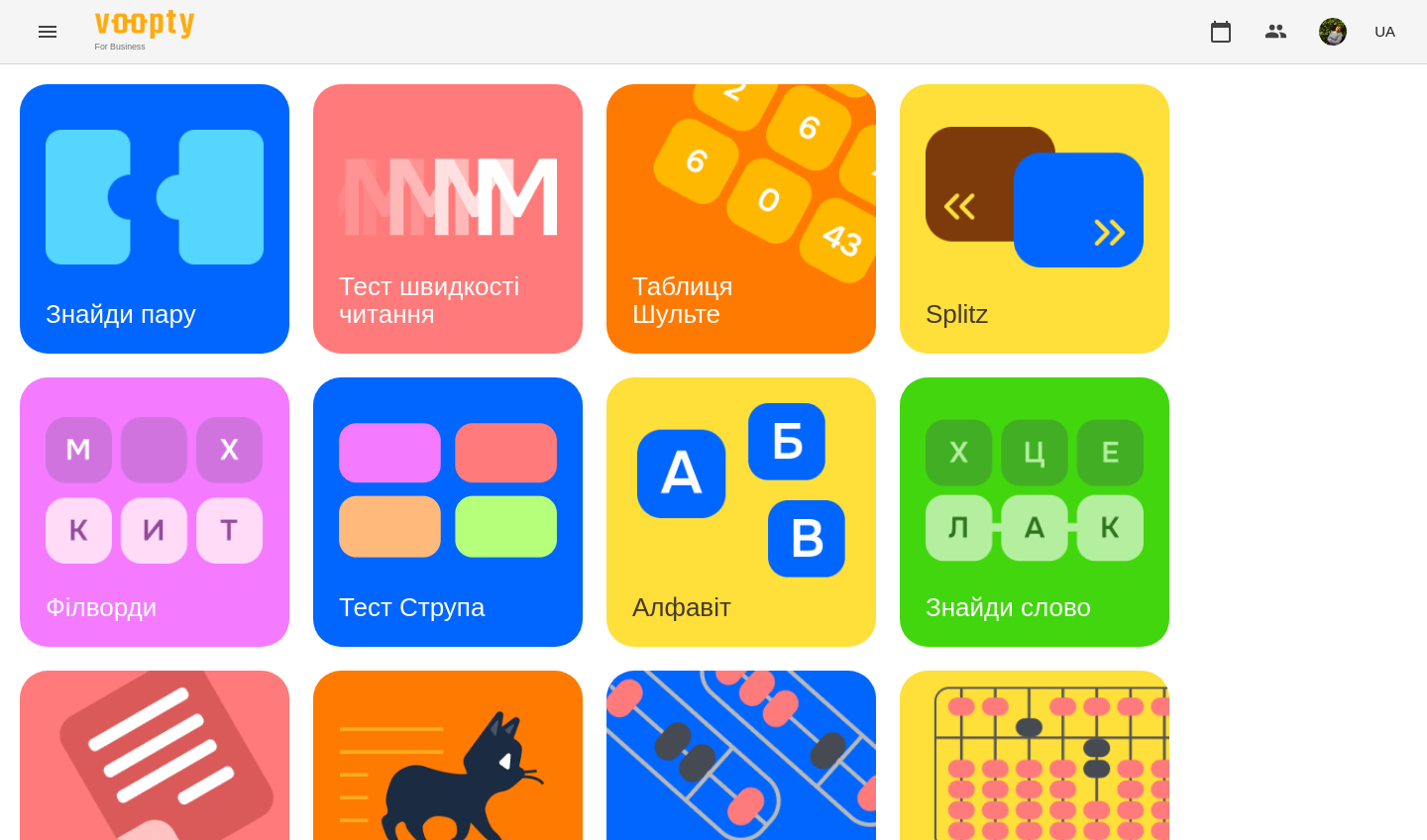 scroll, scrollTop: 706, scrollLeft: 0, axis: vertical 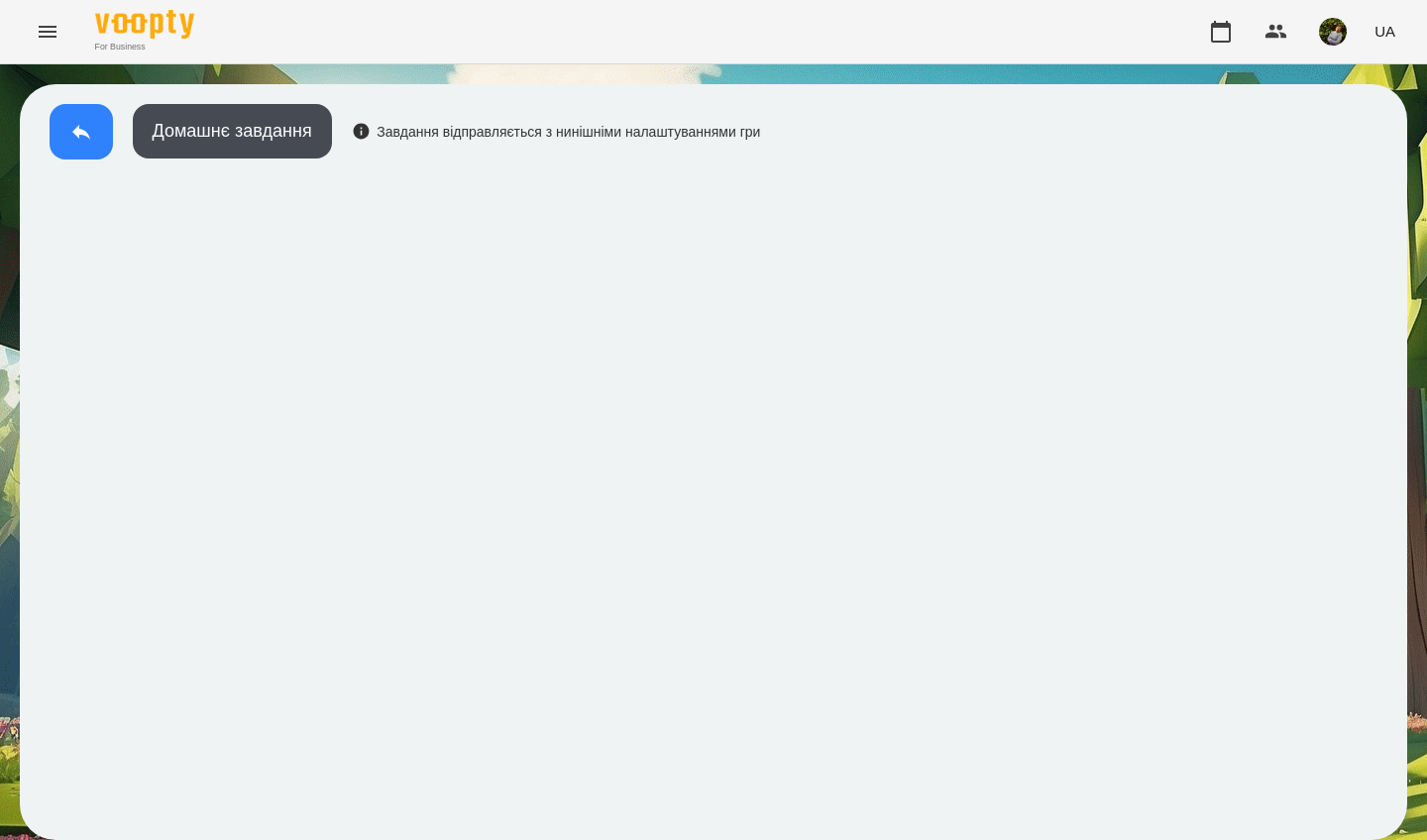 click 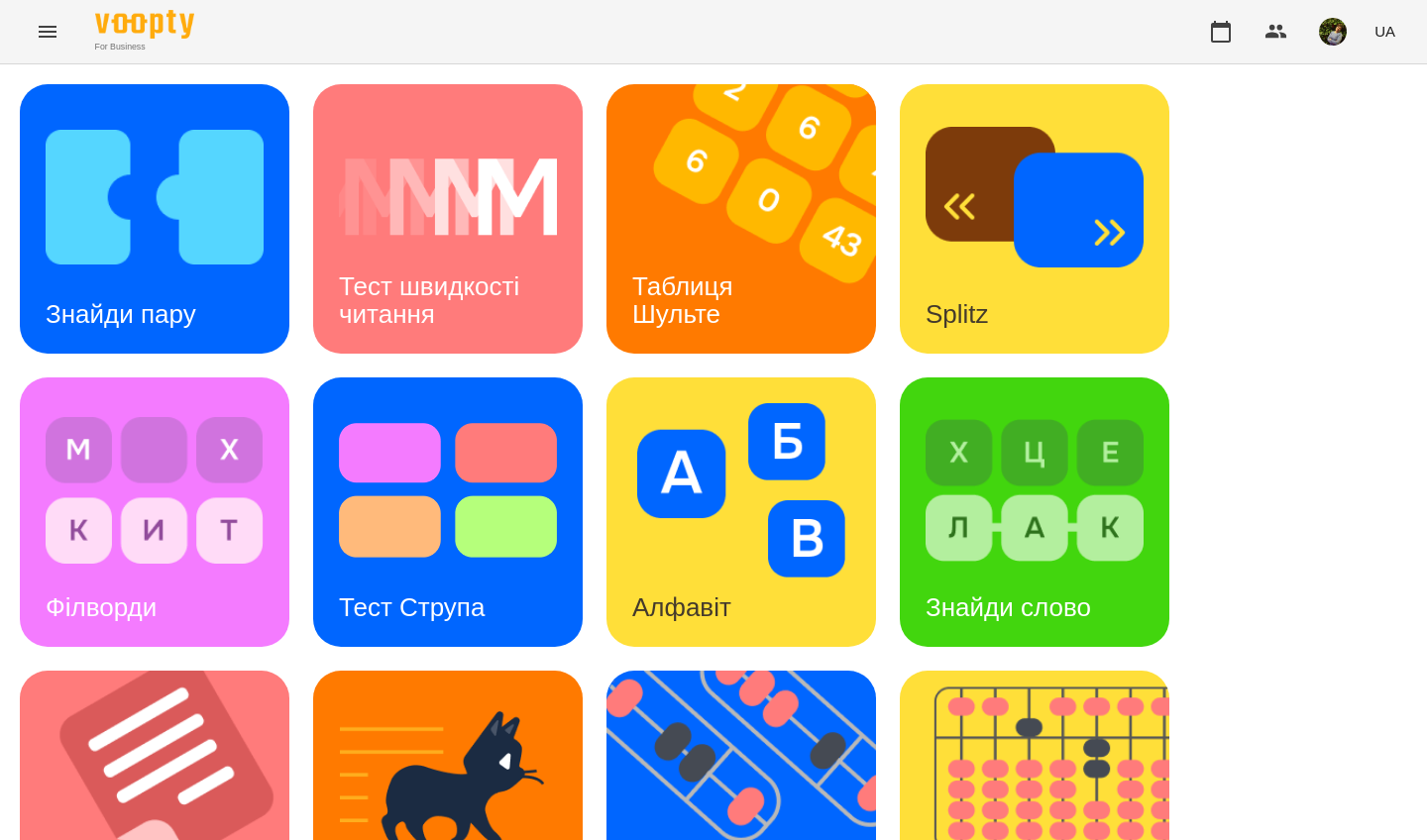 scroll, scrollTop: 707, scrollLeft: 0, axis: vertical 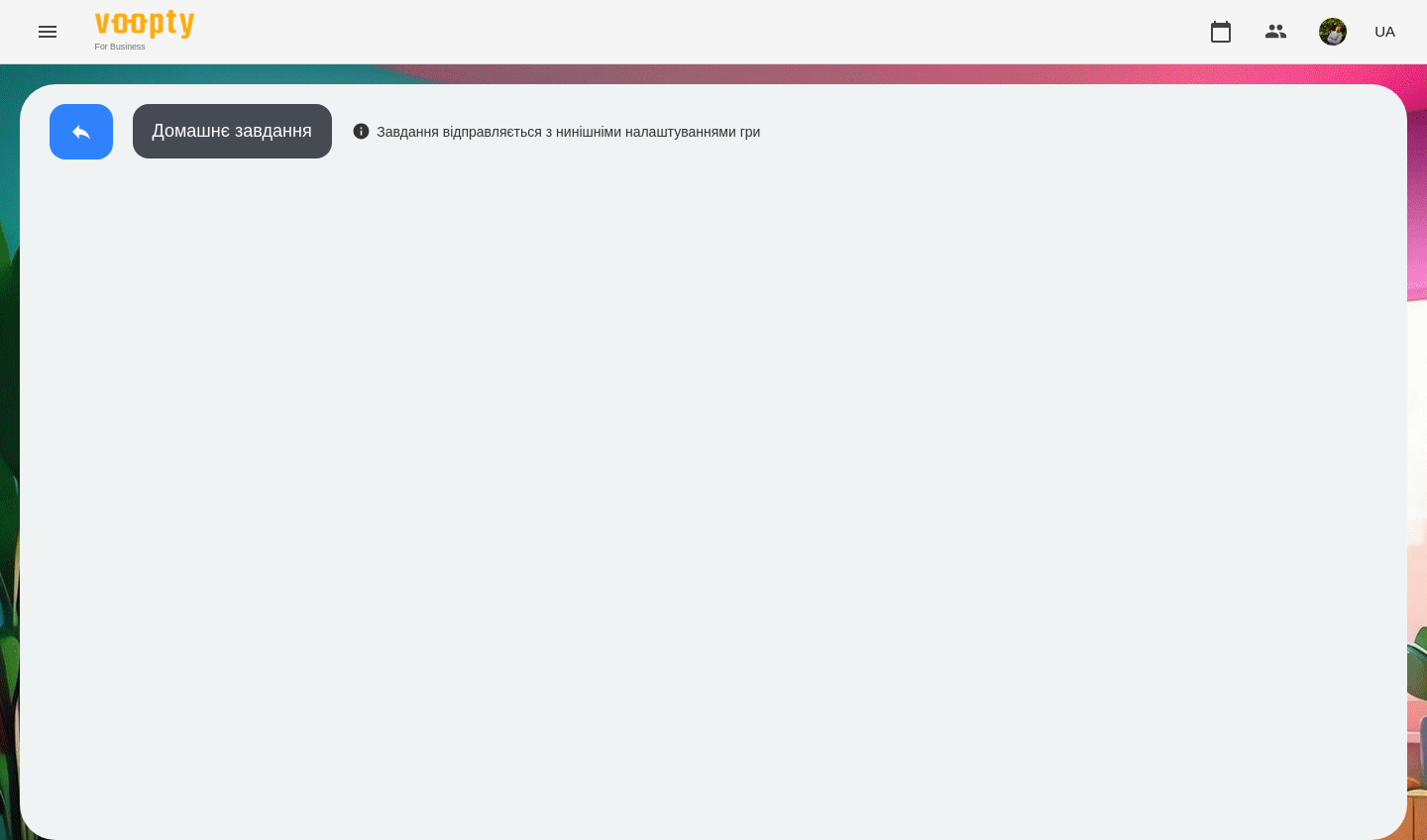 click 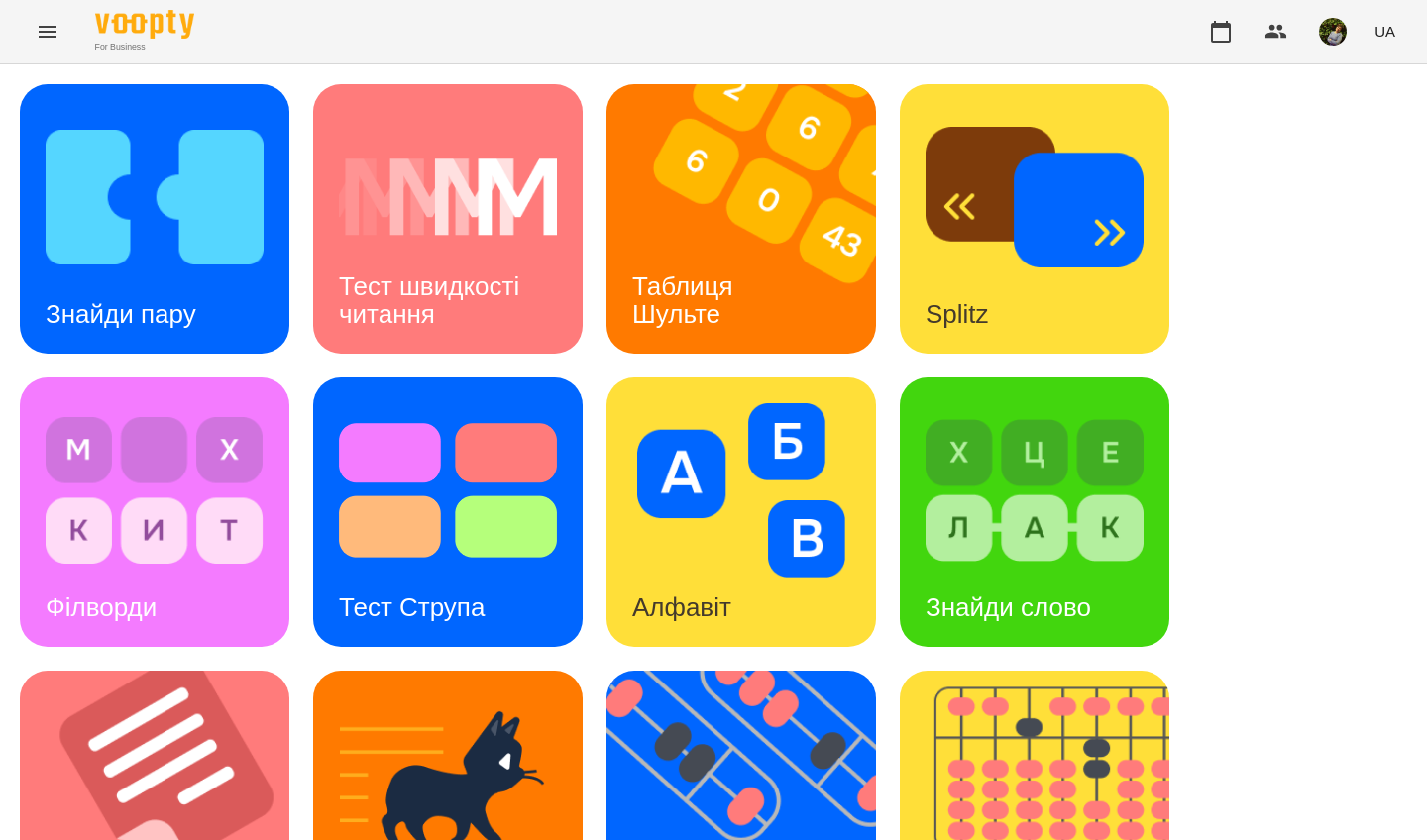 scroll, scrollTop: 192, scrollLeft: 0, axis: vertical 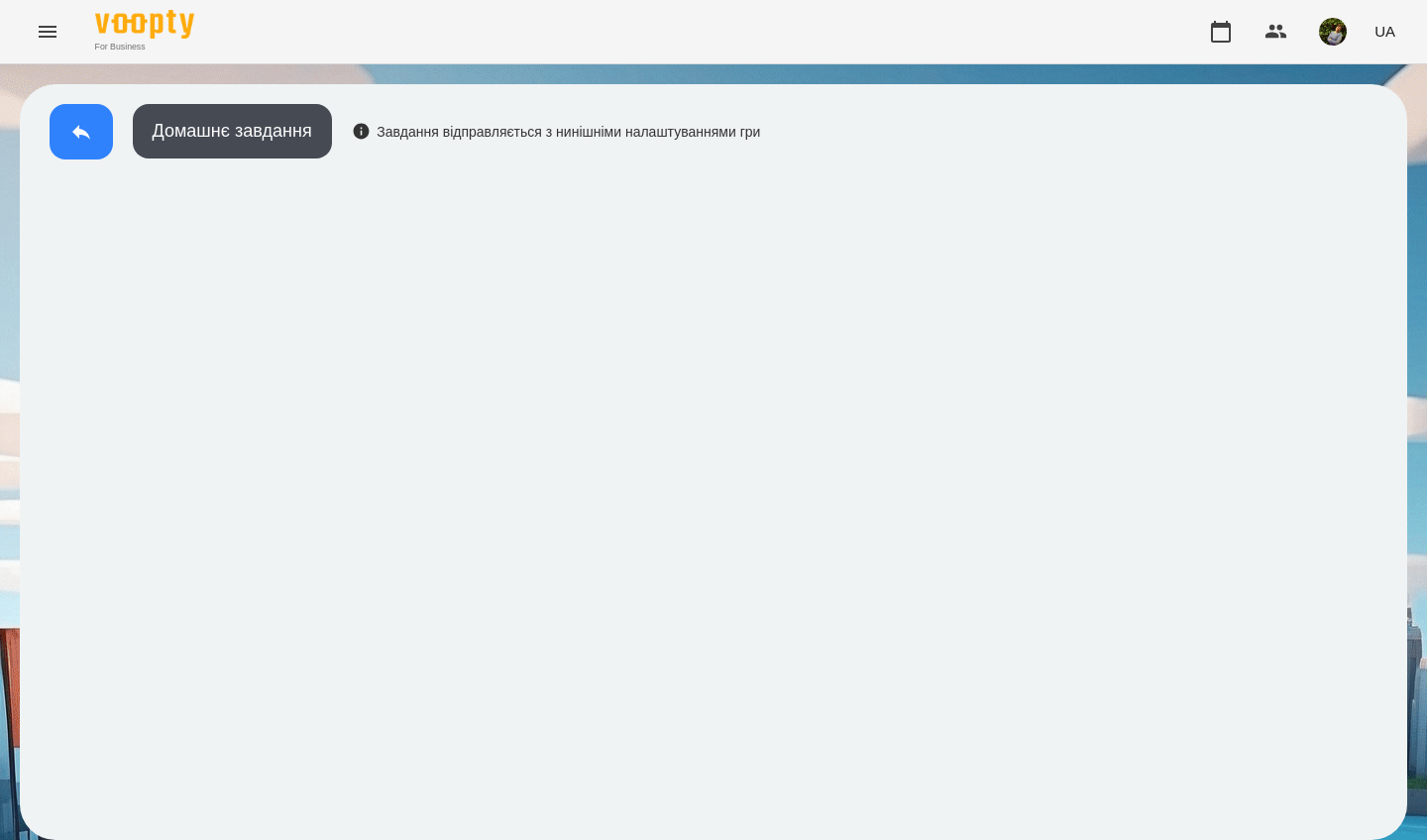 click 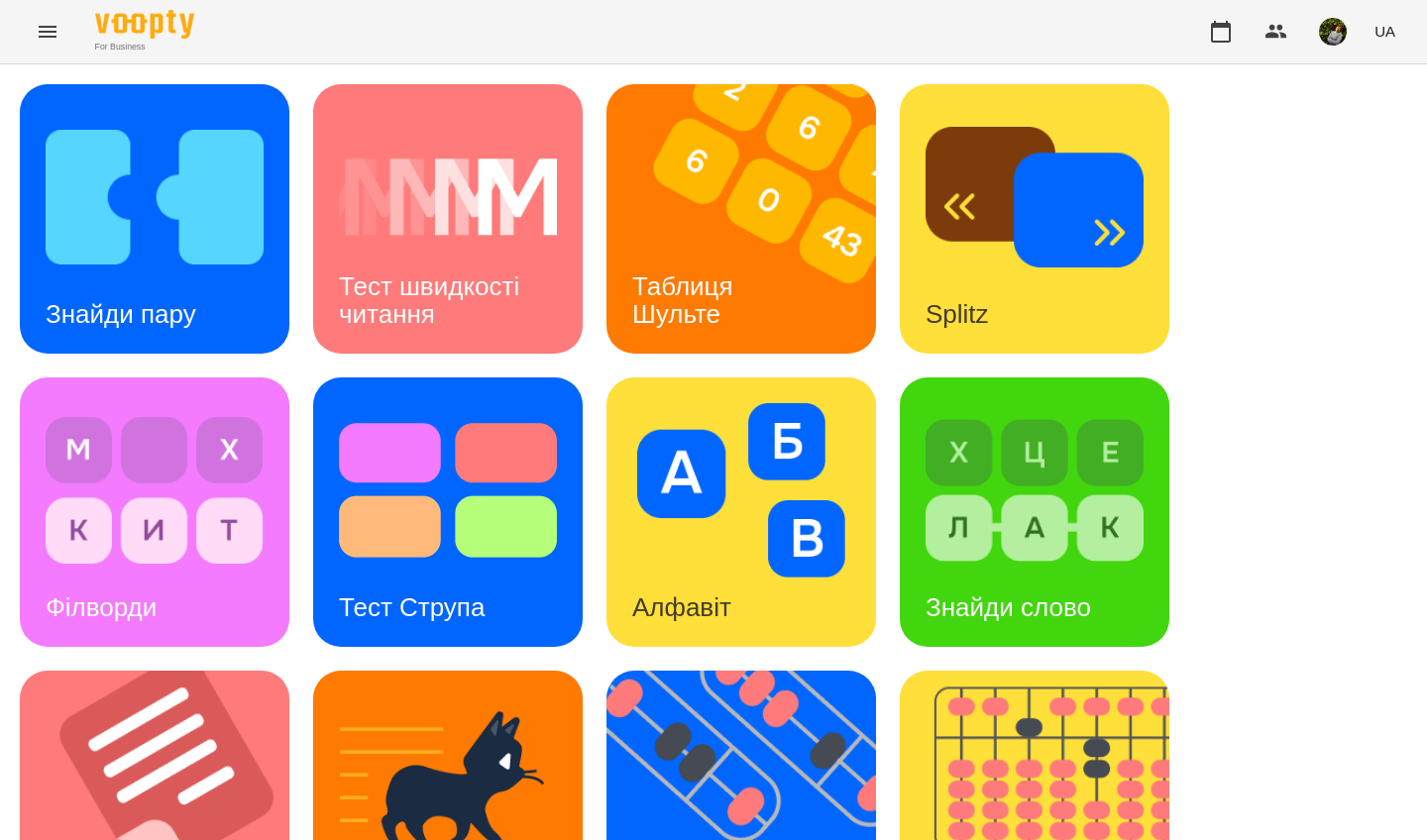 click at bounding box center [155, 197] 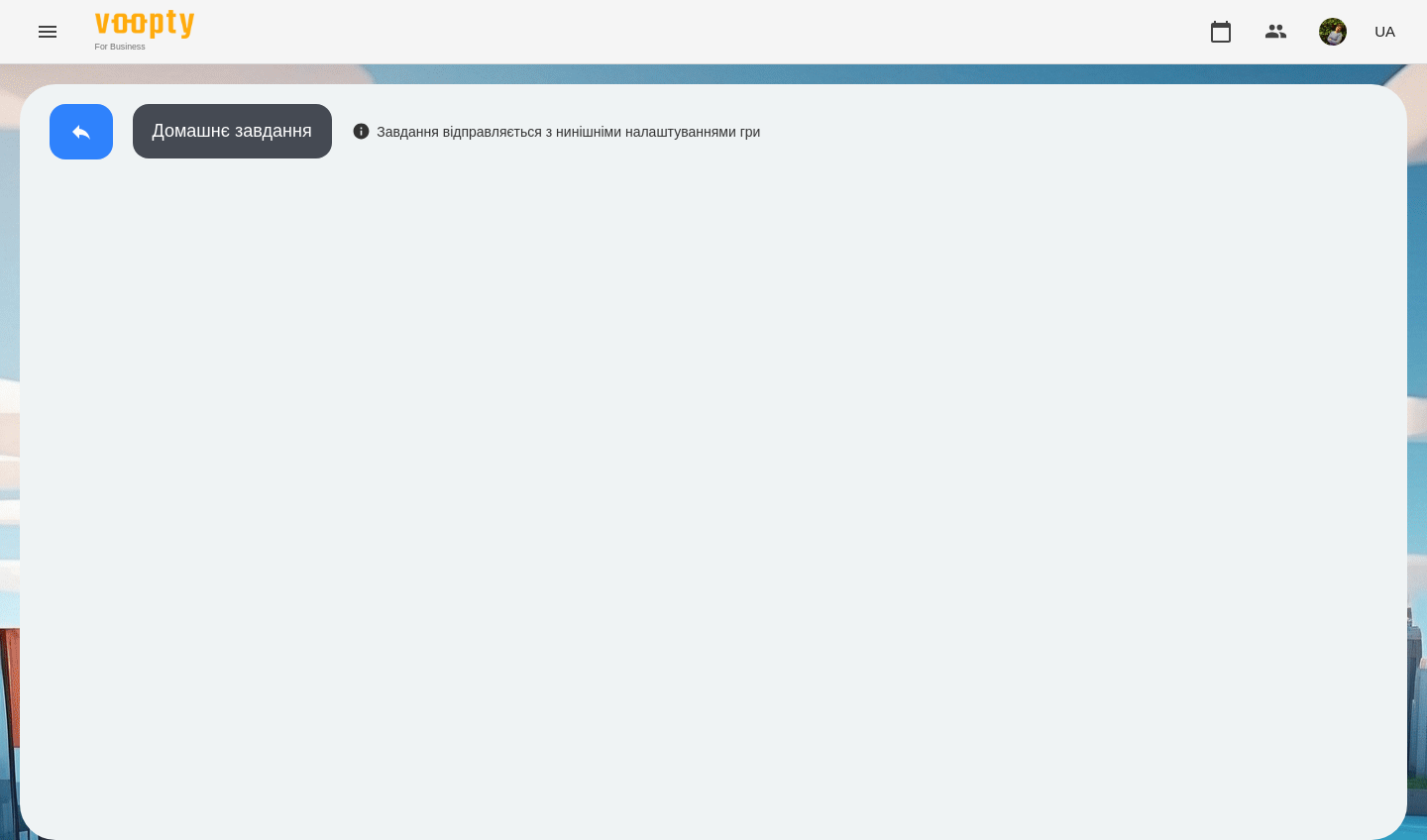 click at bounding box center [81, 132] 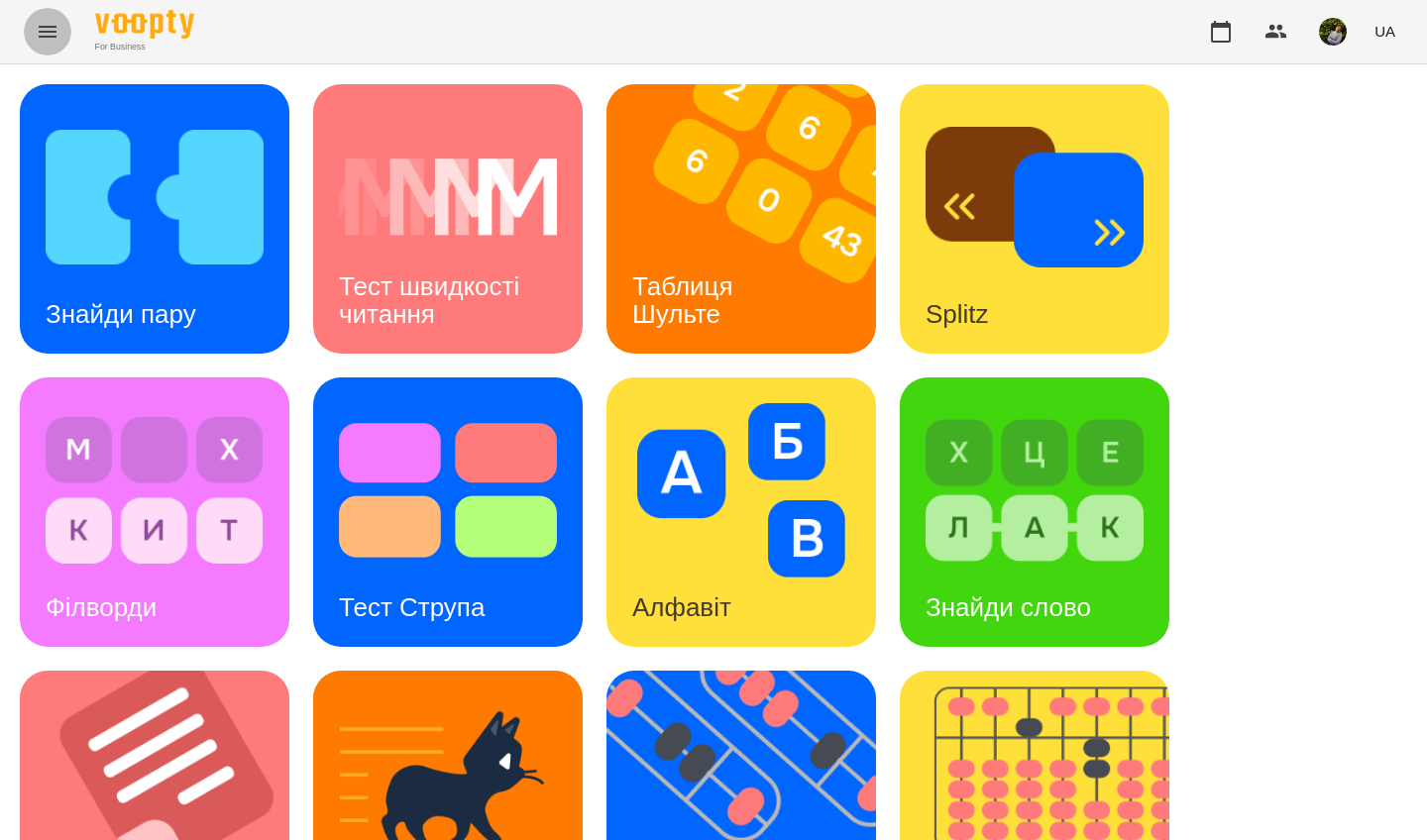 click at bounding box center (48, 32) 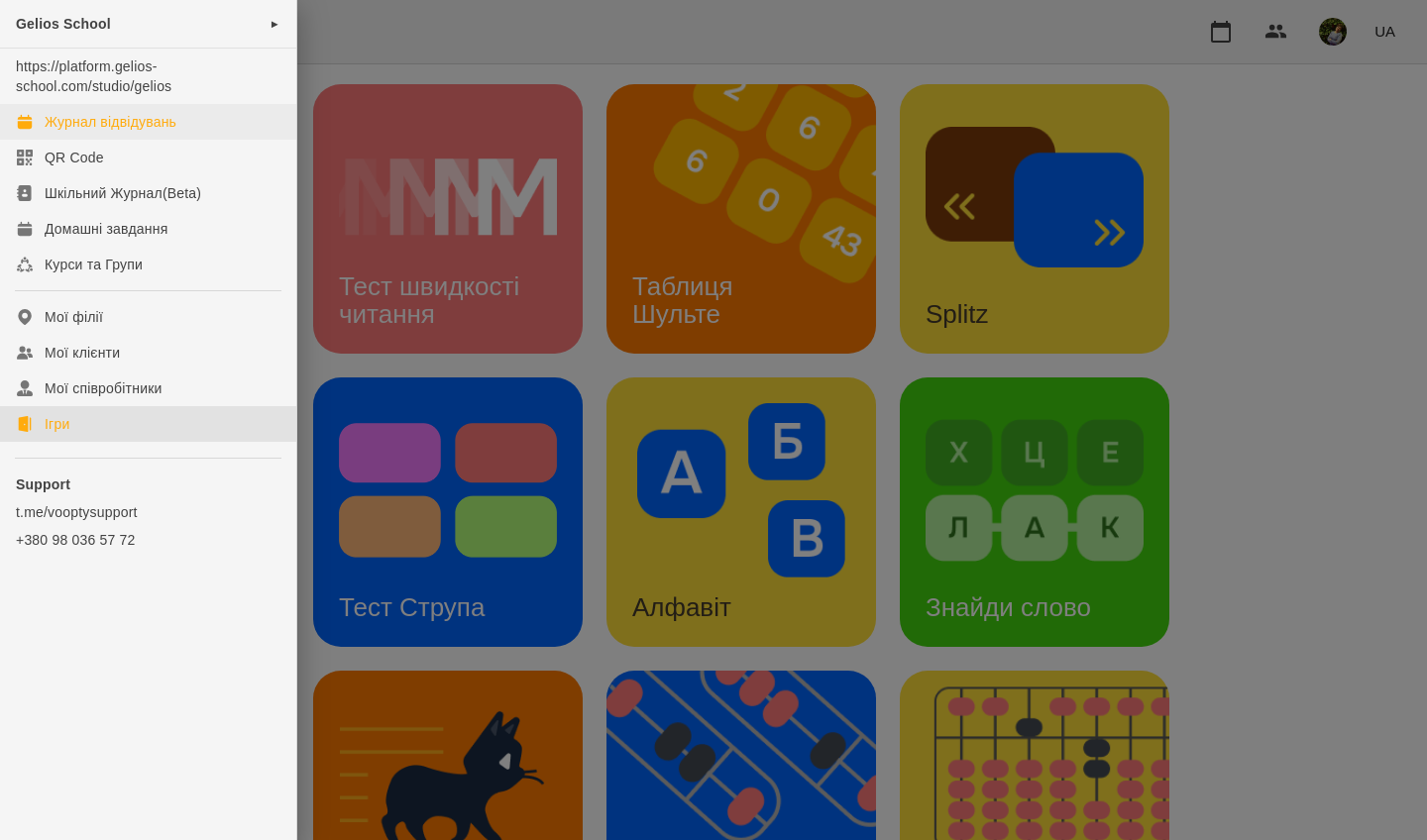 click on "Журнал відвідувань" at bounding box center (110, 122) 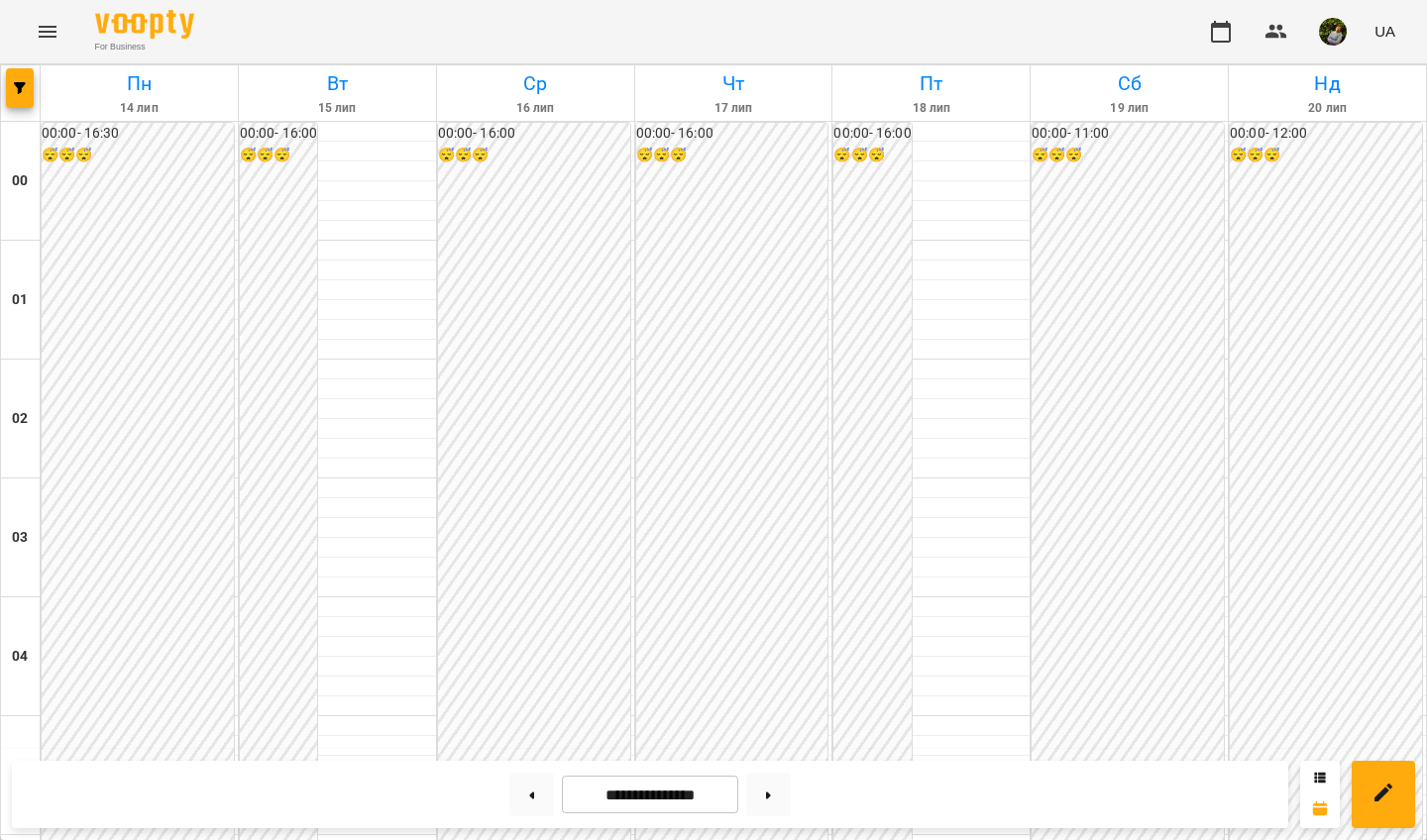 scroll, scrollTop: 2080, scrollLeft: 0, axis: vertical 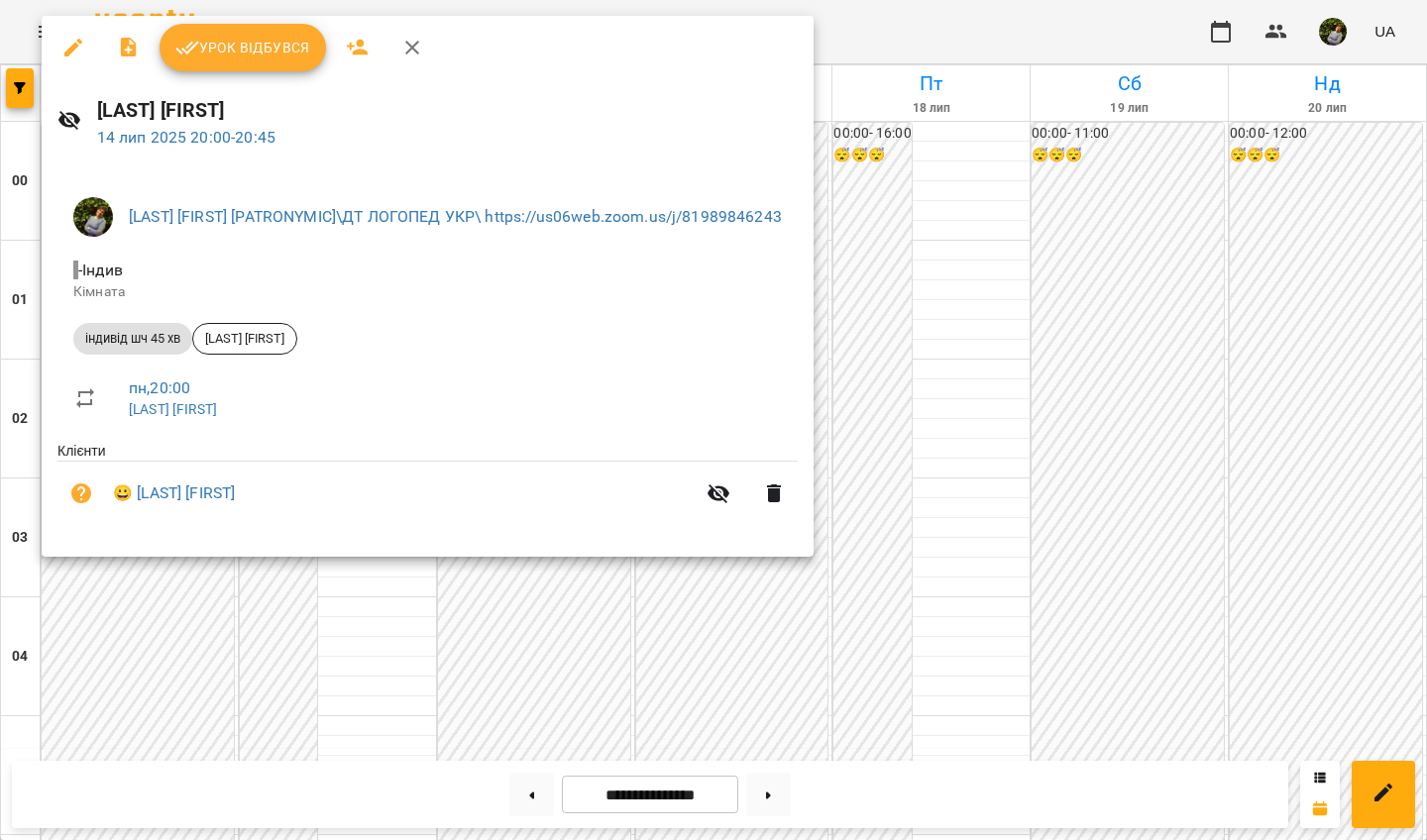 click on "Урок відбувся" at bounding box center (243, 48) 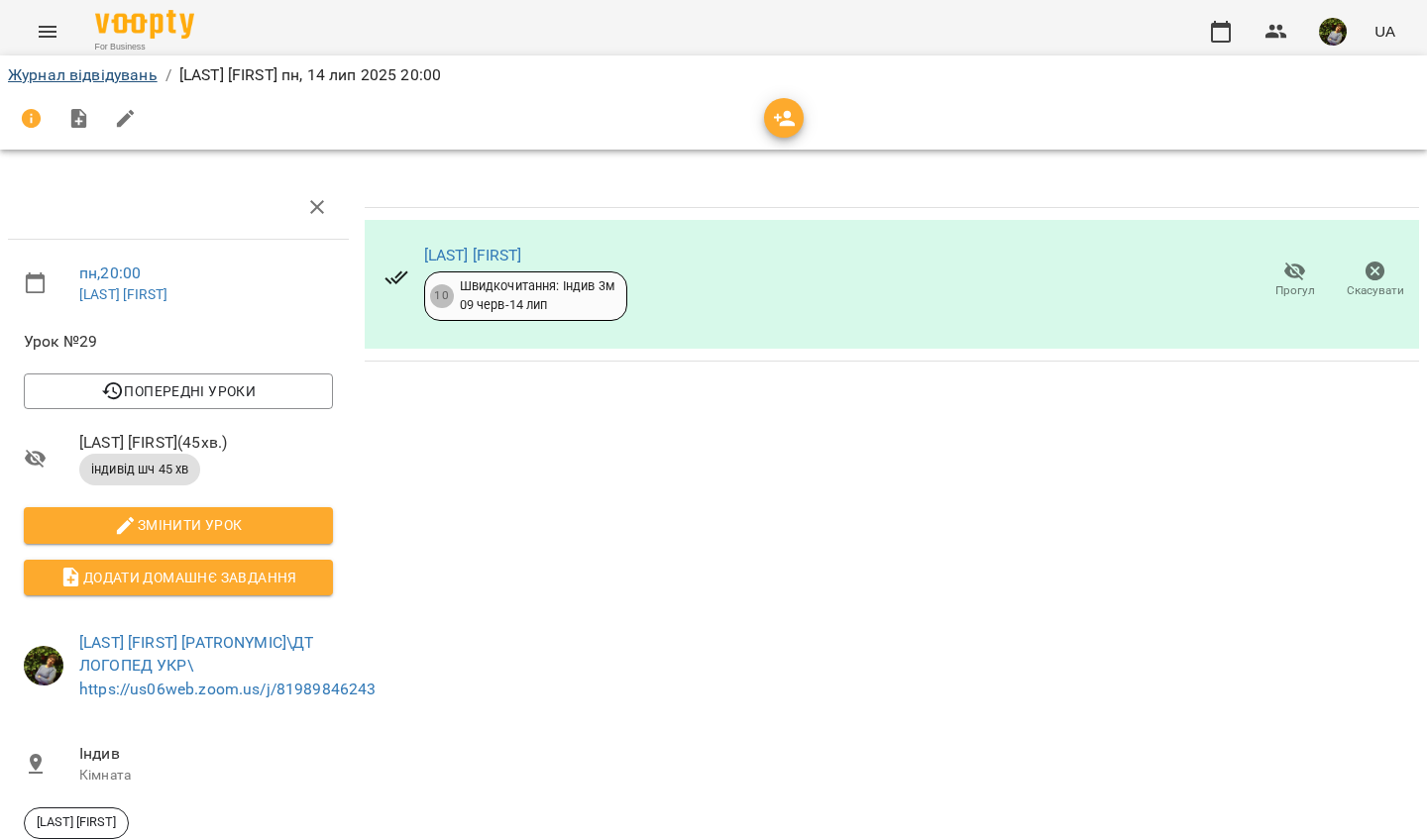 click on "Журнал відвідувань" at bounding box center (82, 74) 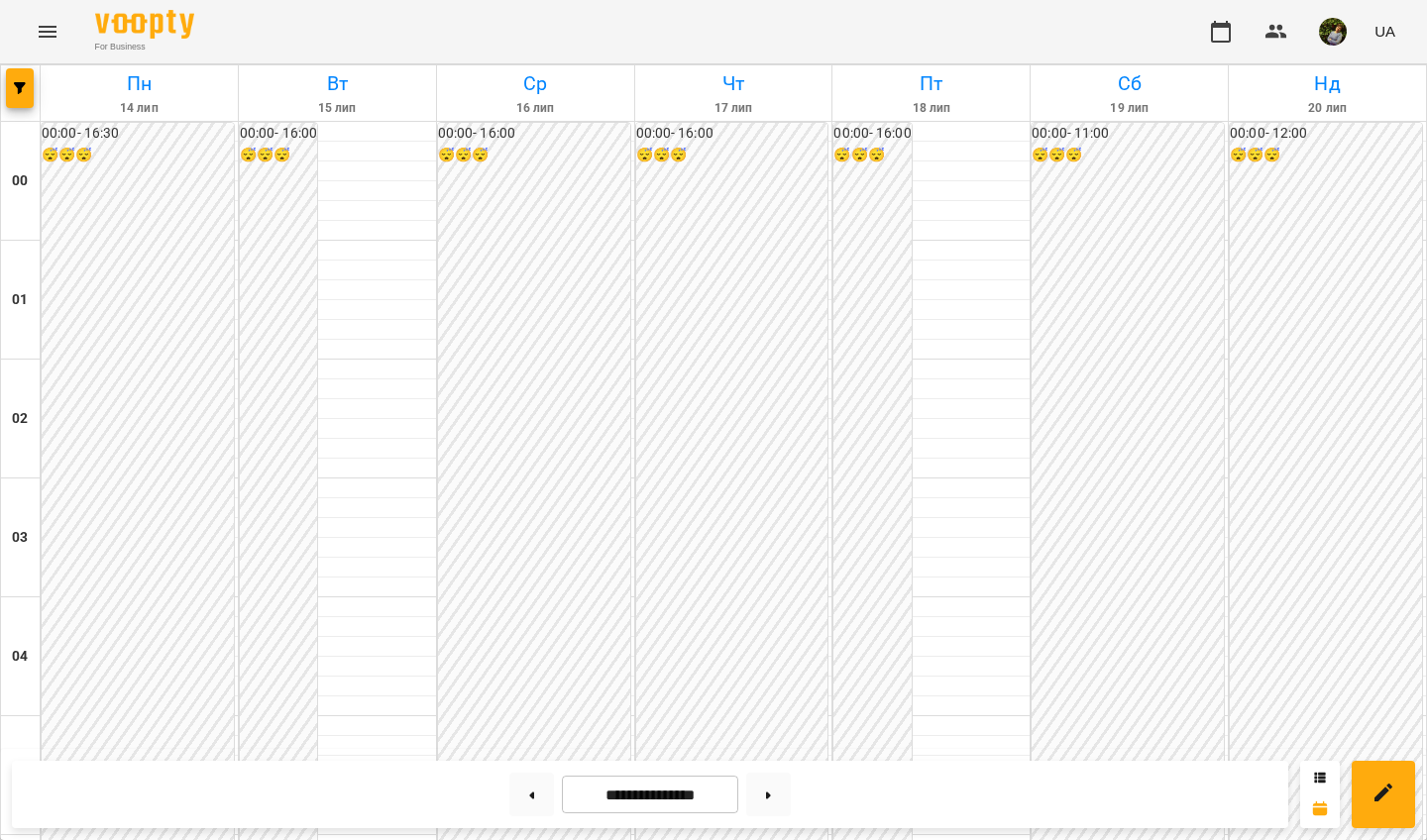 scroll, scrollTop: 2179, scrollLeft: 0, axis: vertical 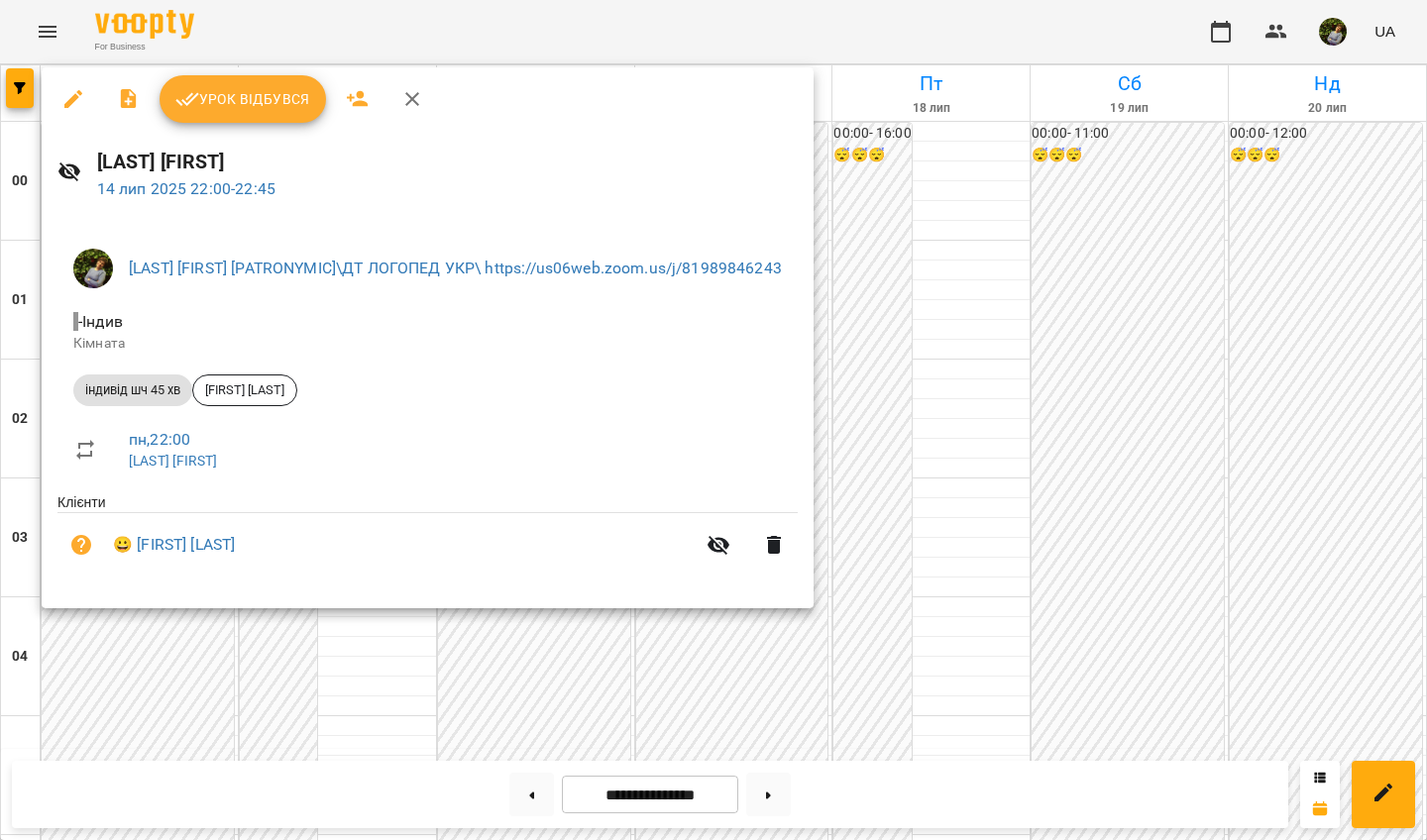 click at bounding box center (714, 420) 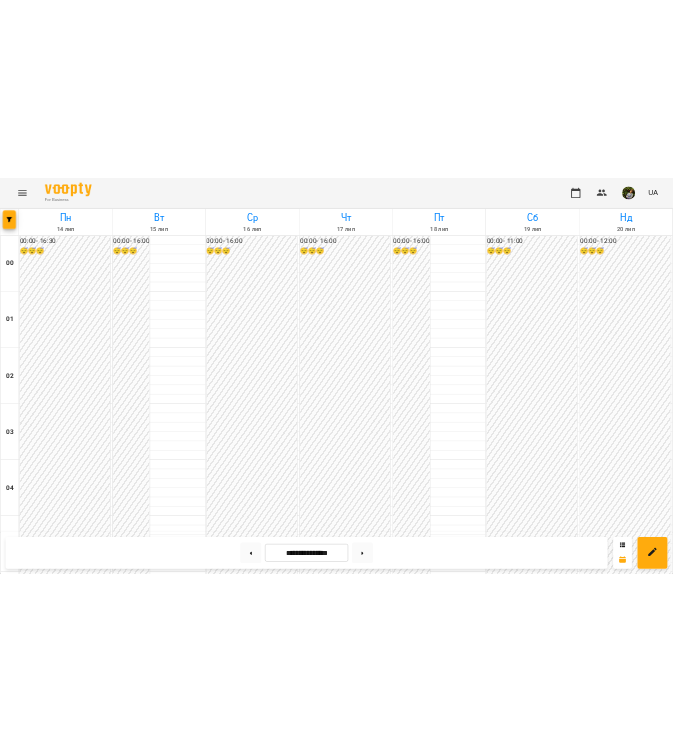 scroll, scrollTop: 2244, scrollLeft: 0, axis: vertical 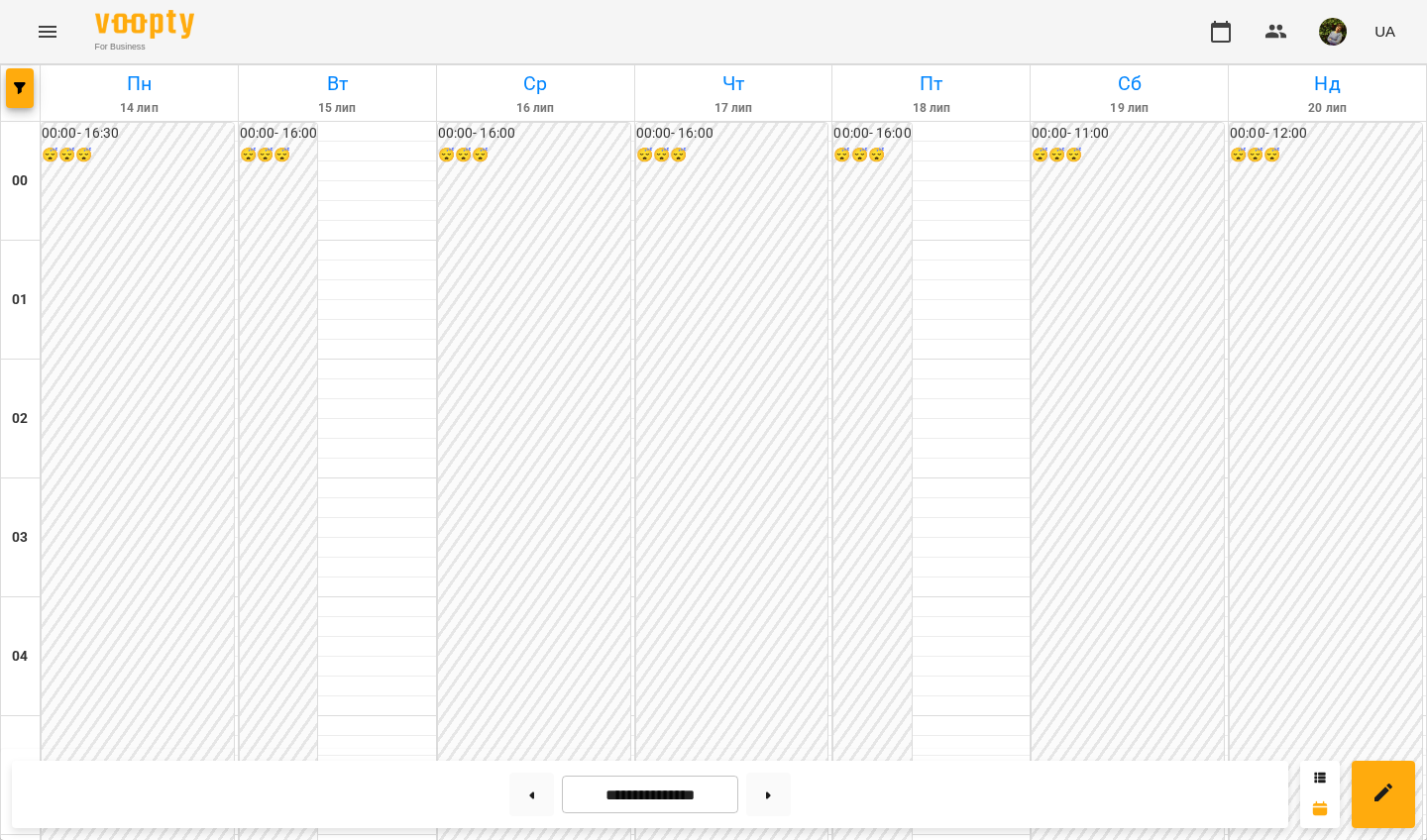 click 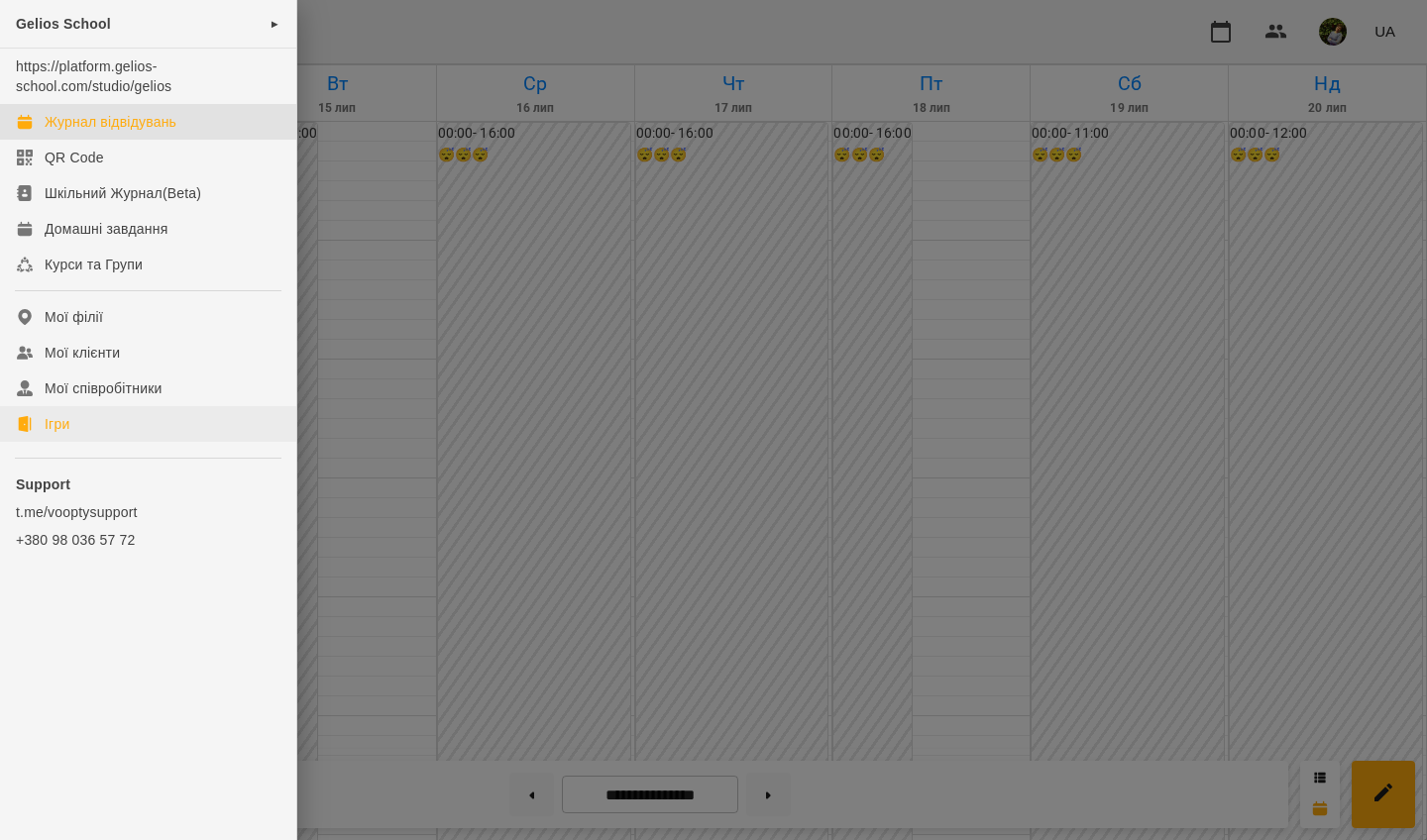 click on "Ігри" at bounding box center (56, 424) 